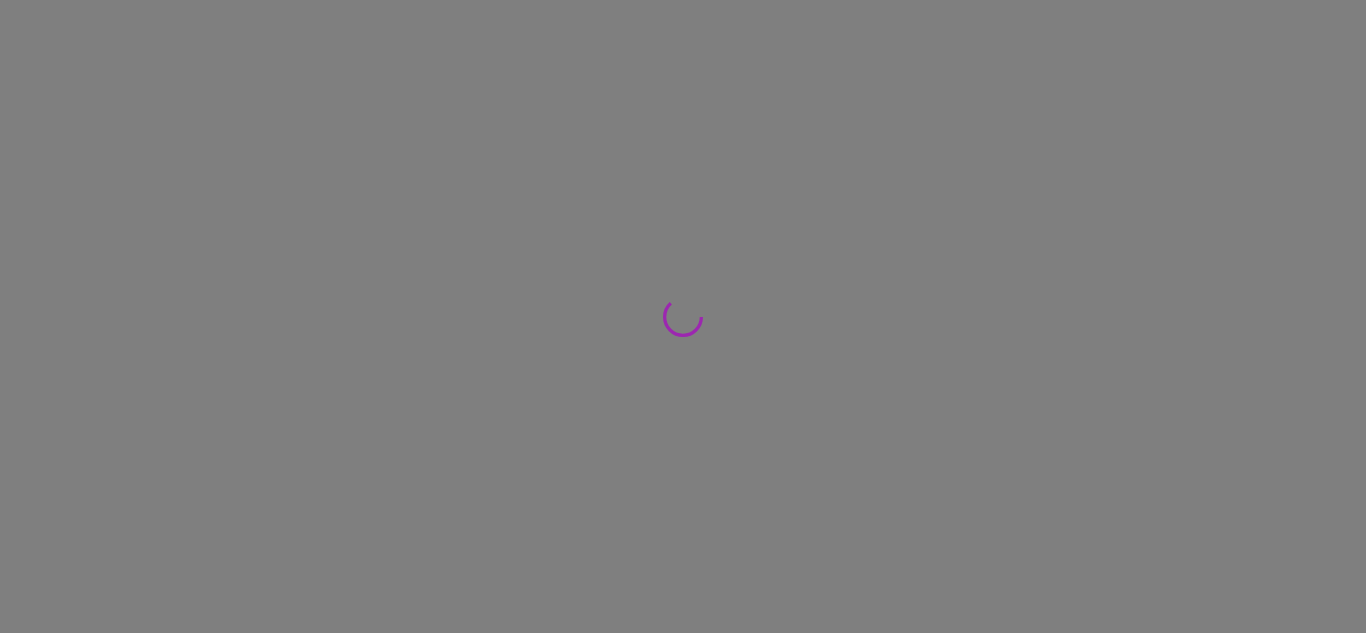 scroll, scrollTop: 0, scrollLeft: 0, axis: both 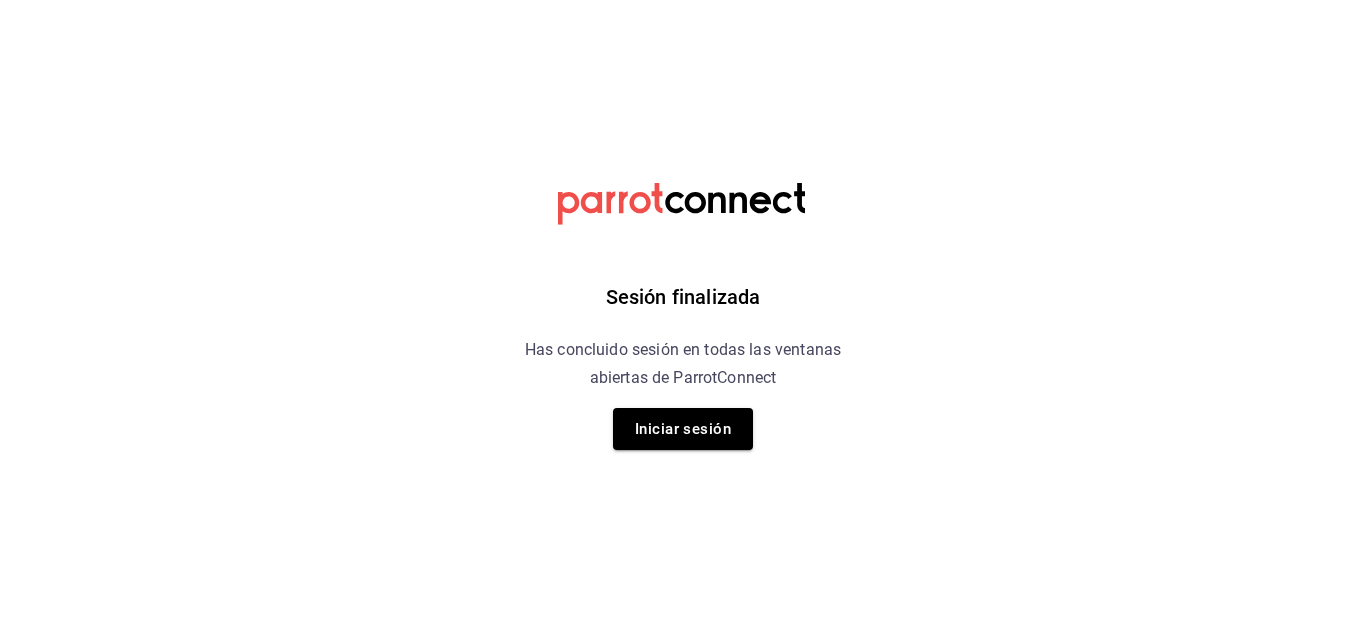 click on "Iniciar sesión" at bounding box center (683, 429) 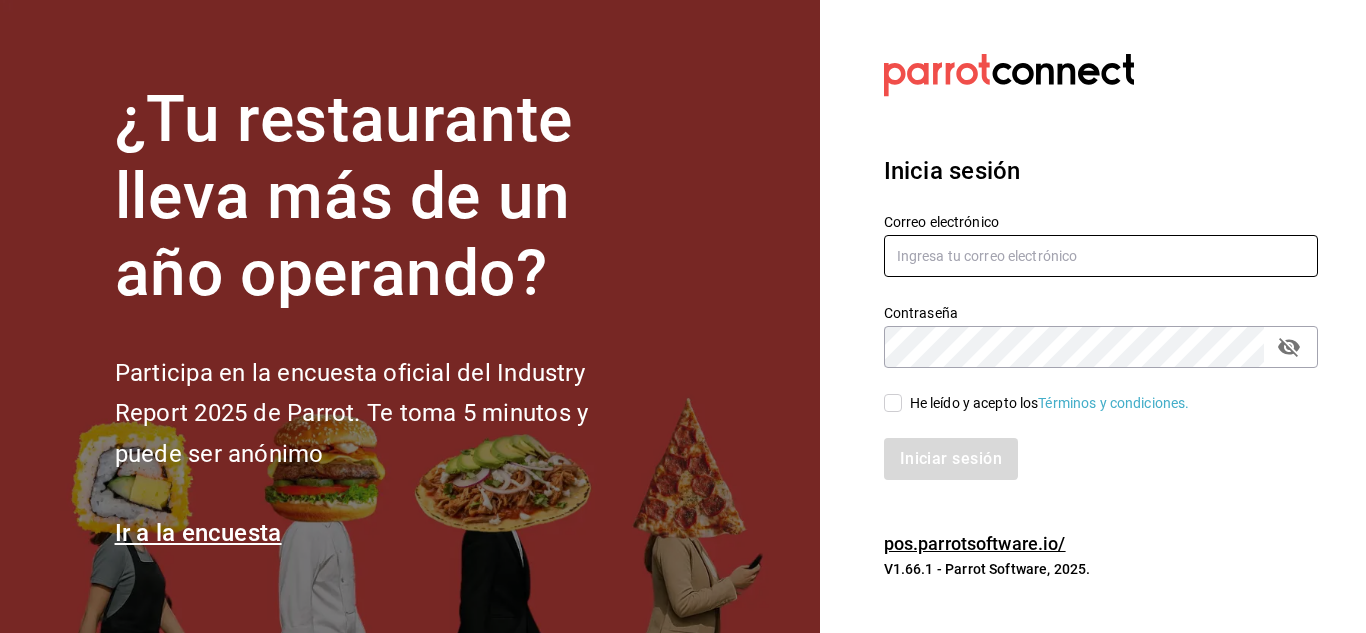 click at bounding box center (1101, 256) 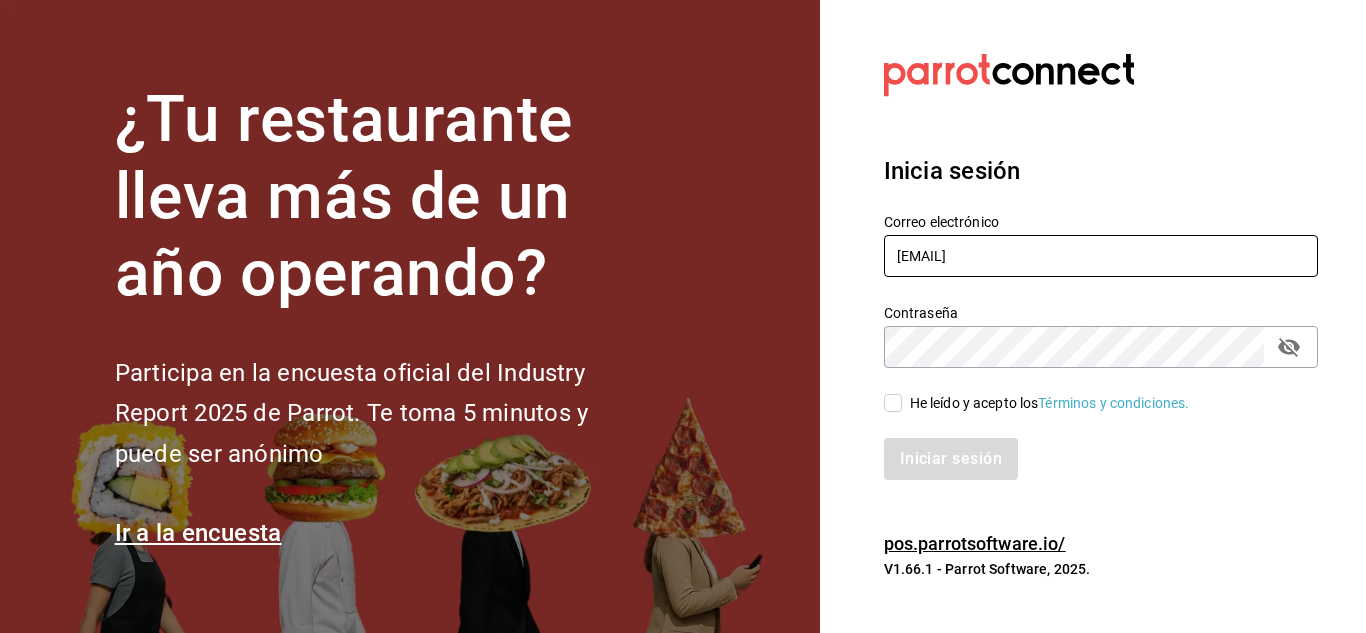 type on "[EMAIL]" 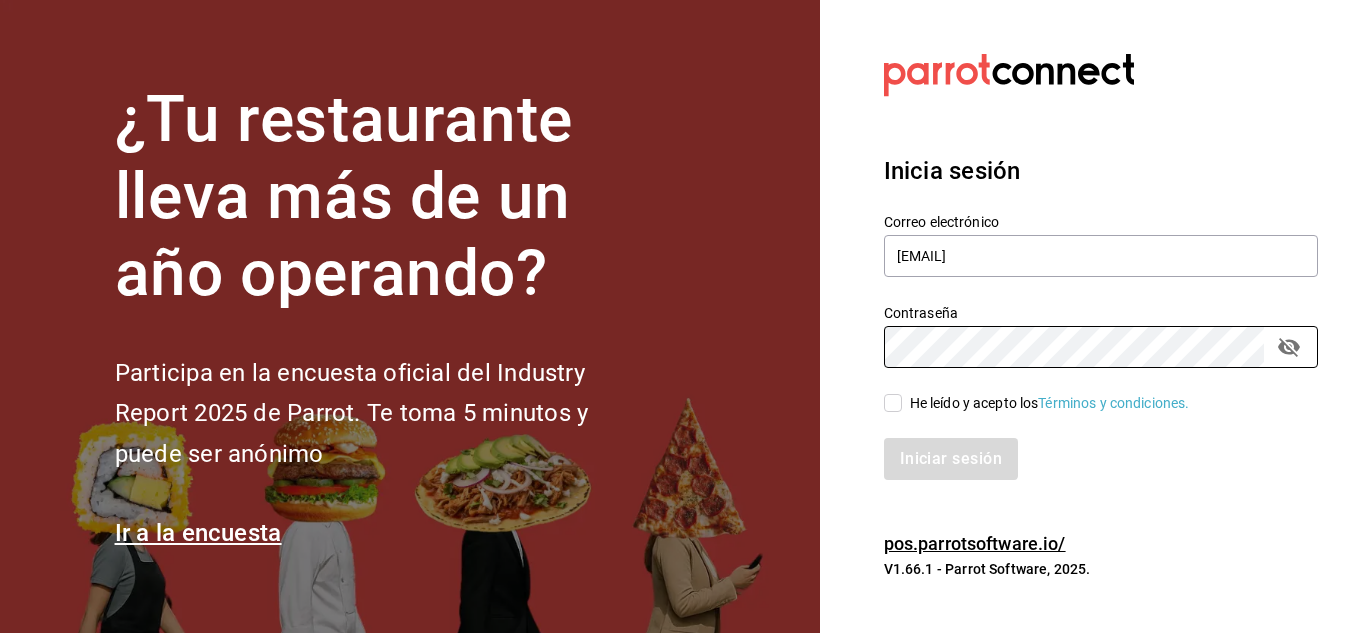 click on "He leído y acepto los  Términos y condiciones." at bounding box center (893, 403) 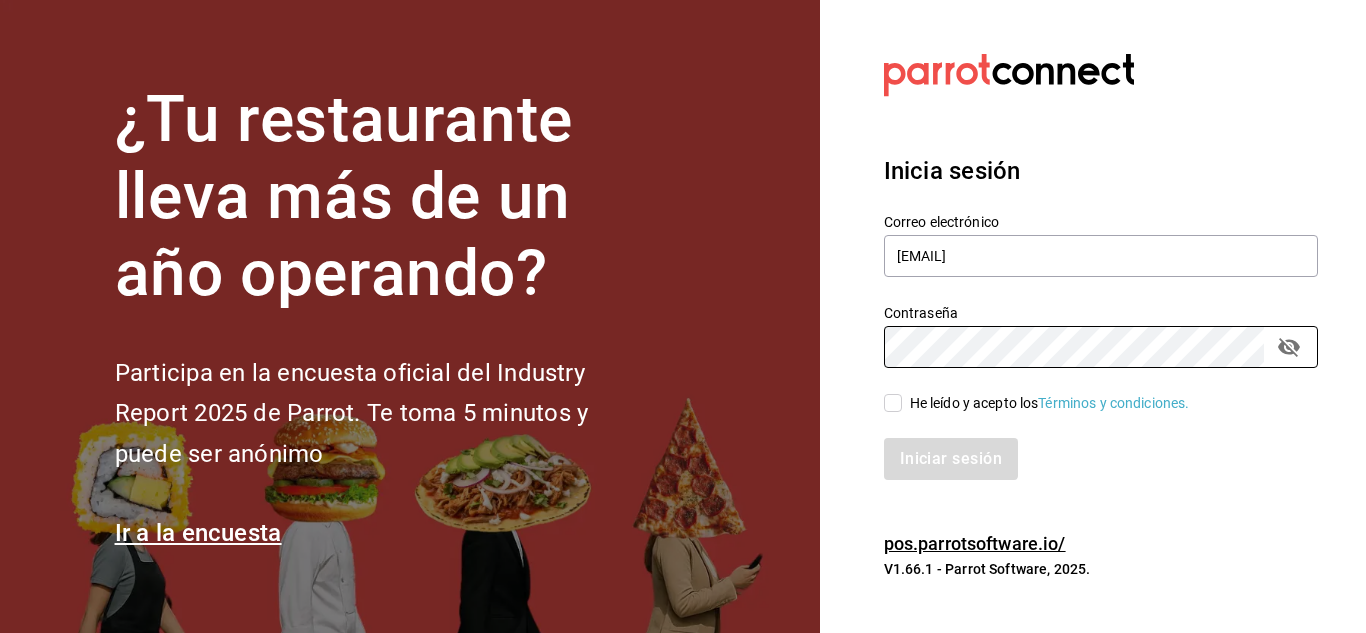 checkbox on "true" 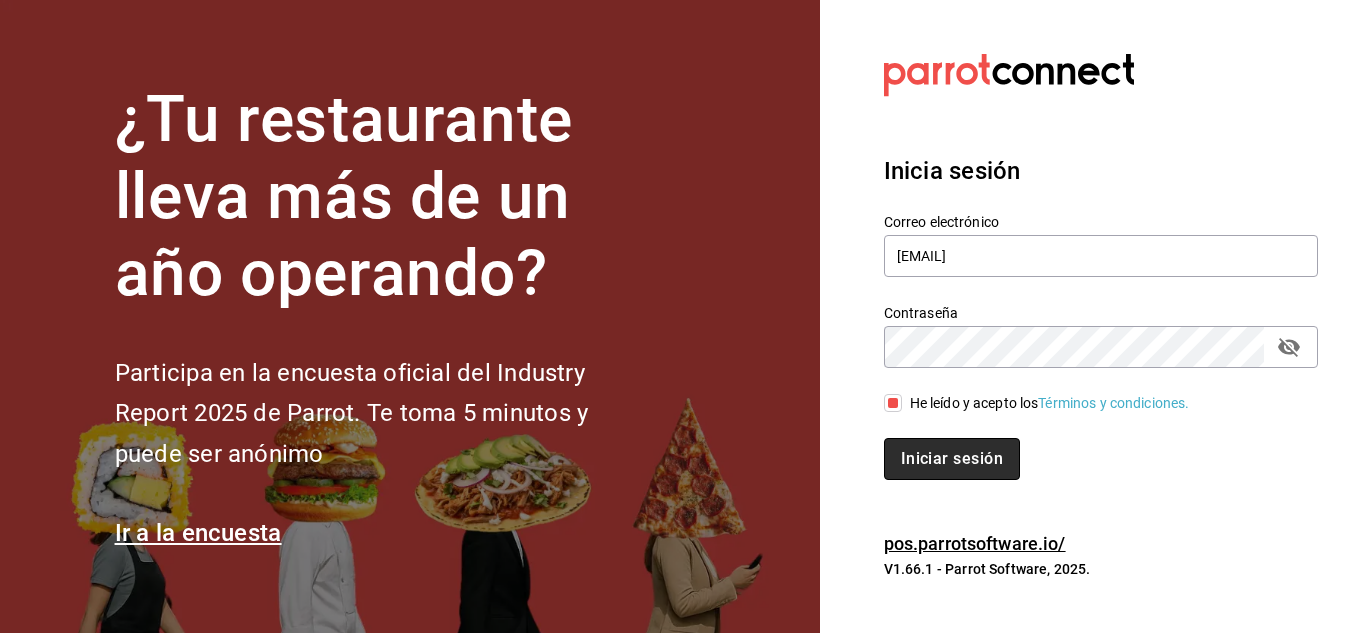 click on "Iniciar sesión" at bounding box center (952, 459) 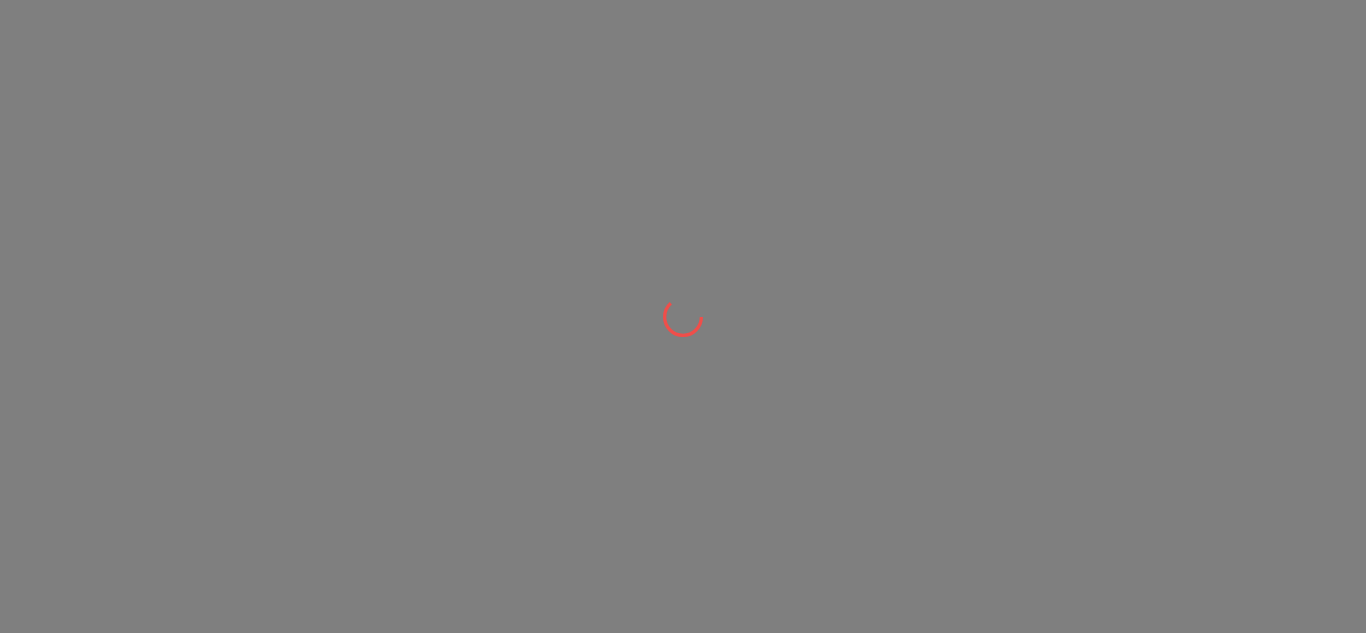 scroll, scrollTop: 0, scrollLeft: 0, axis: both 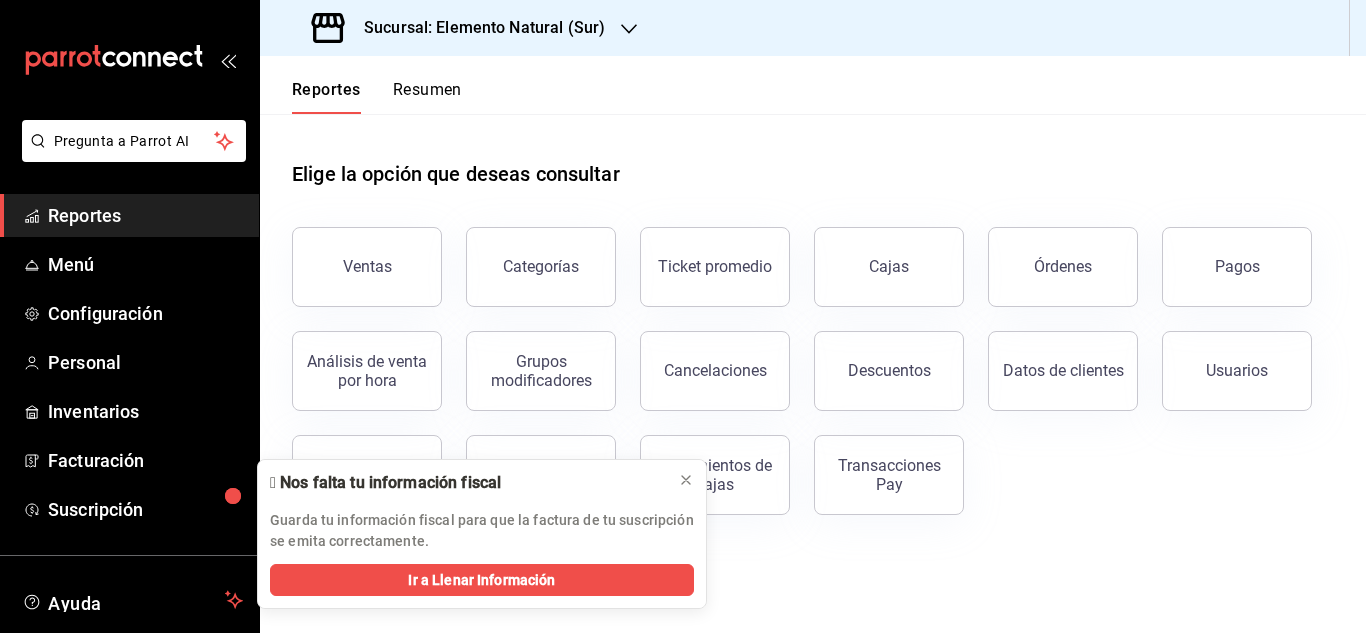 click 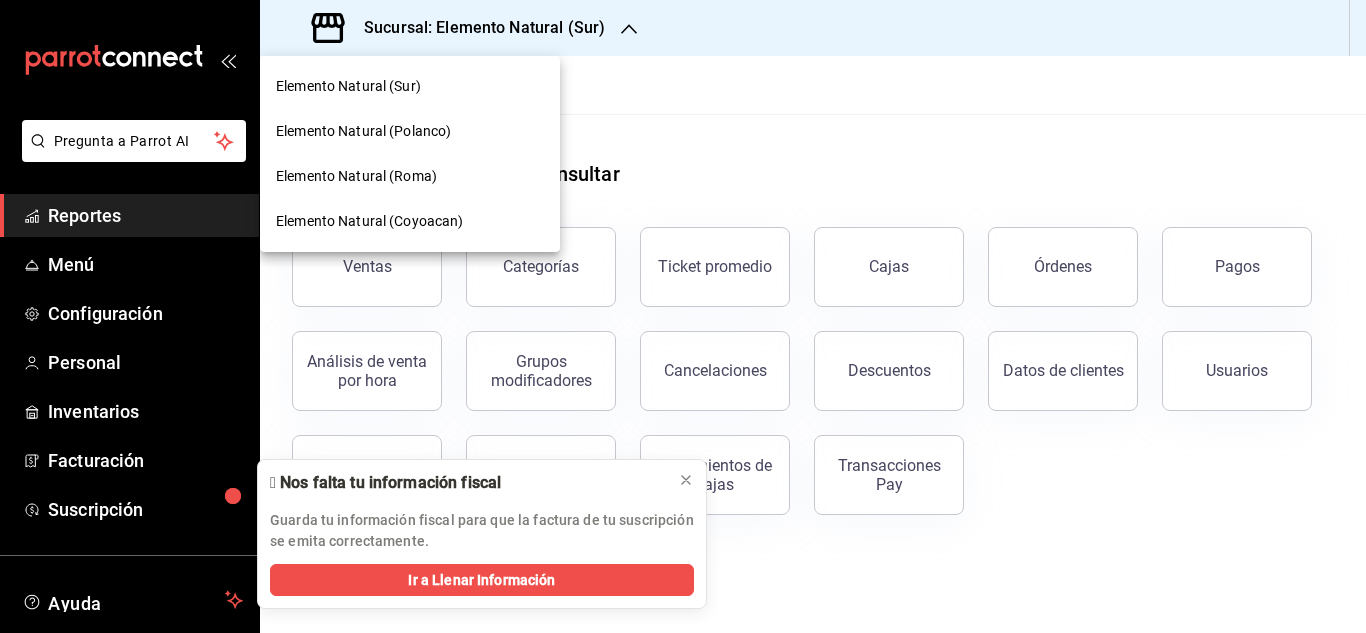click on "Elemento Natural (Polanco)" at bounding box center [363, 131] 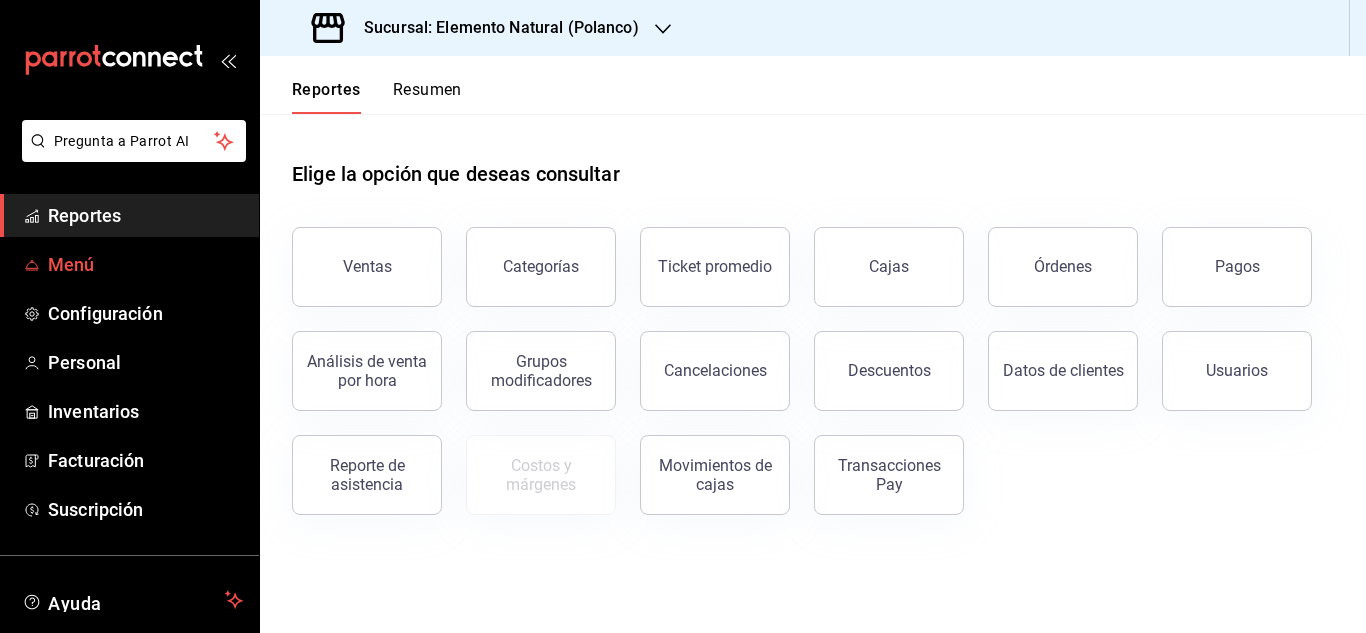 click on "Menú" at bounding box center (145, 264) 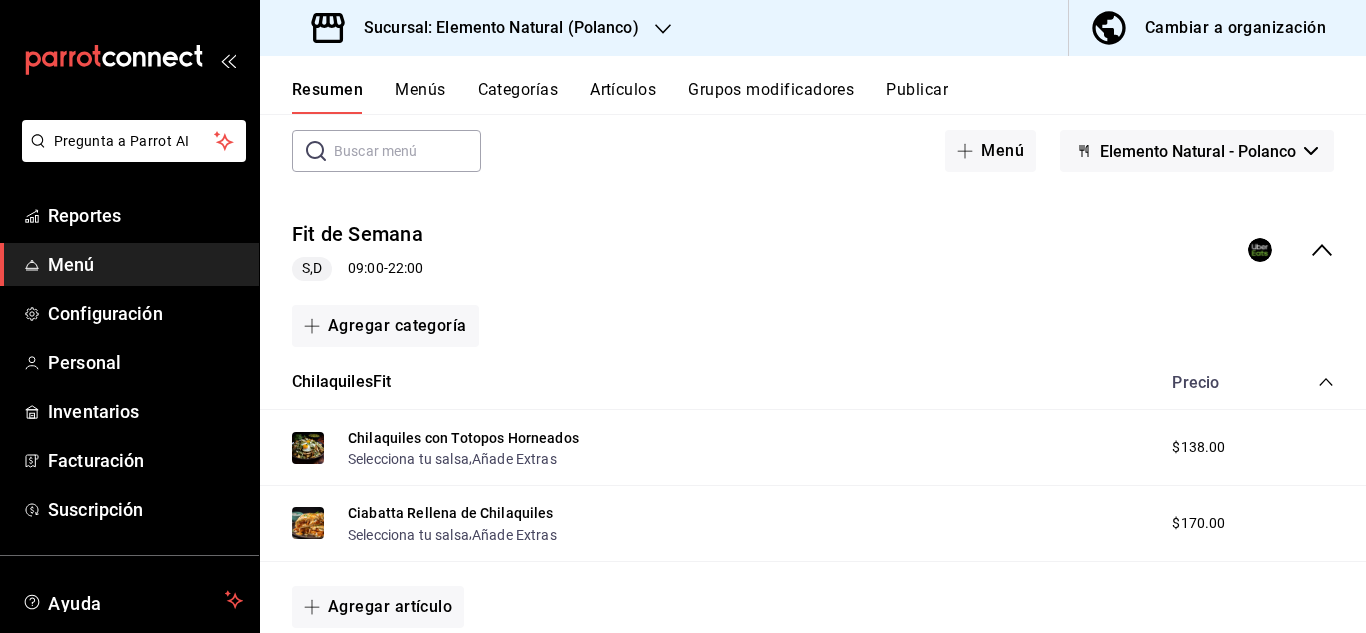 scroll, scrollTop: 120, scrollLeft: 0, axis: vertical 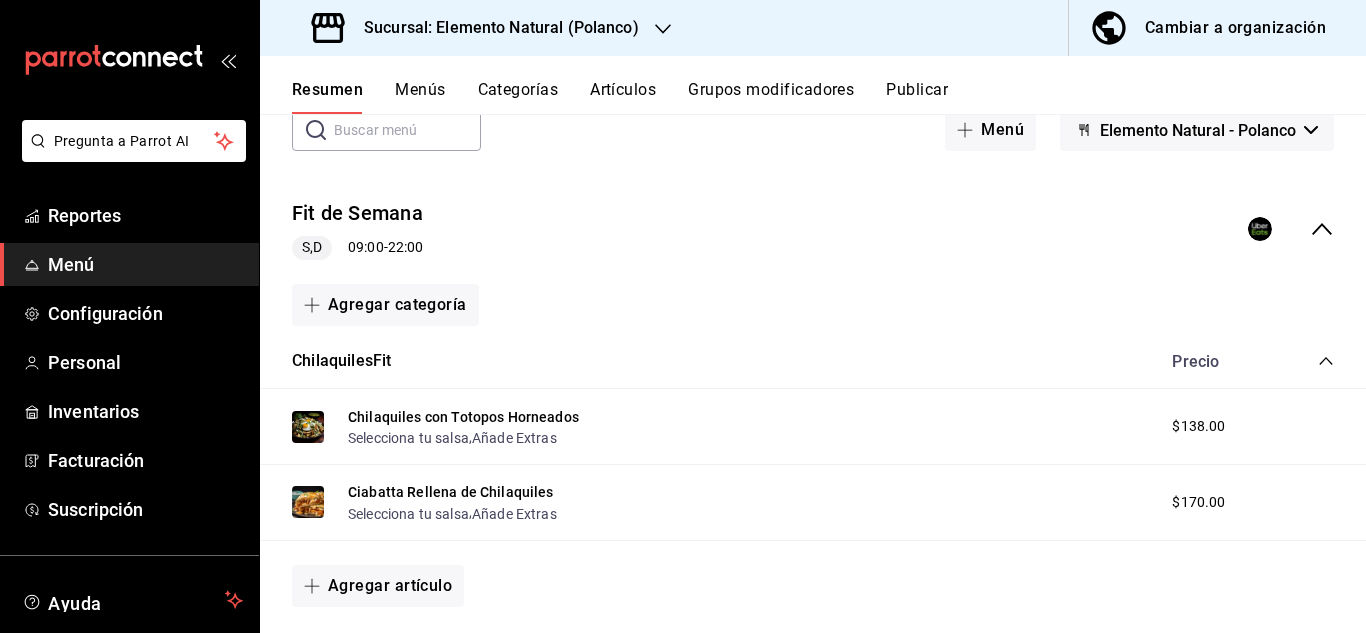 click 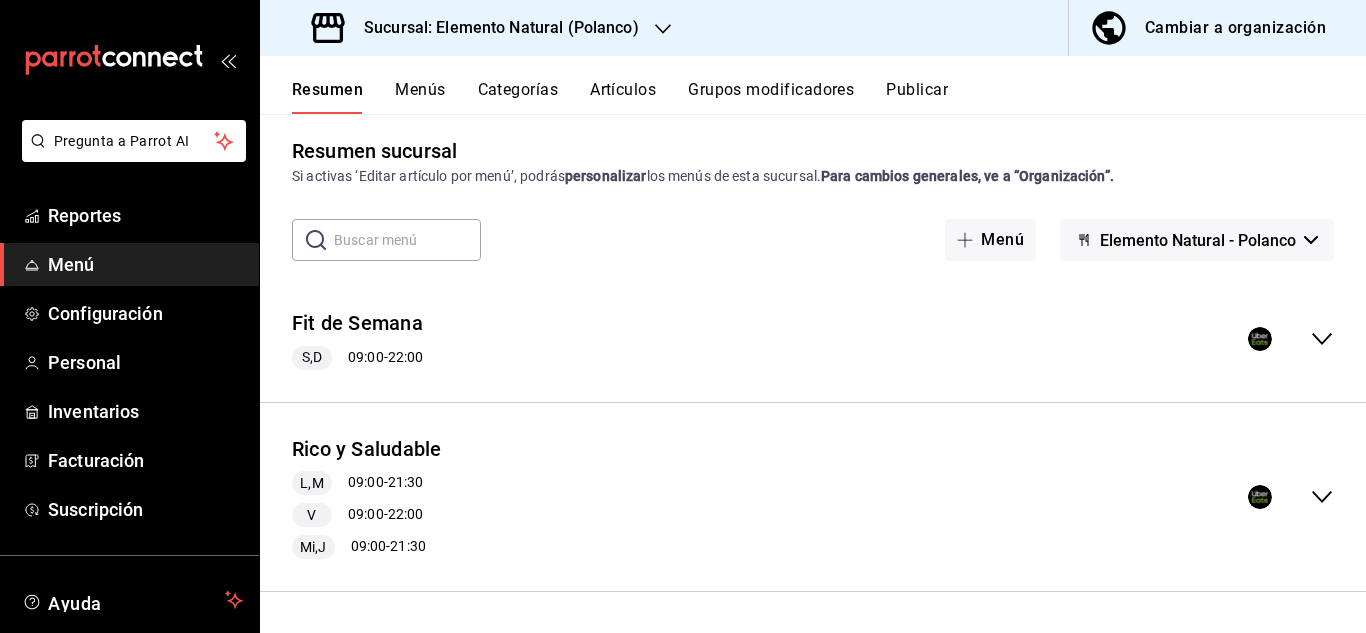 scroll, scrollTop: 10, scrollLeft: 0, axis: vertical 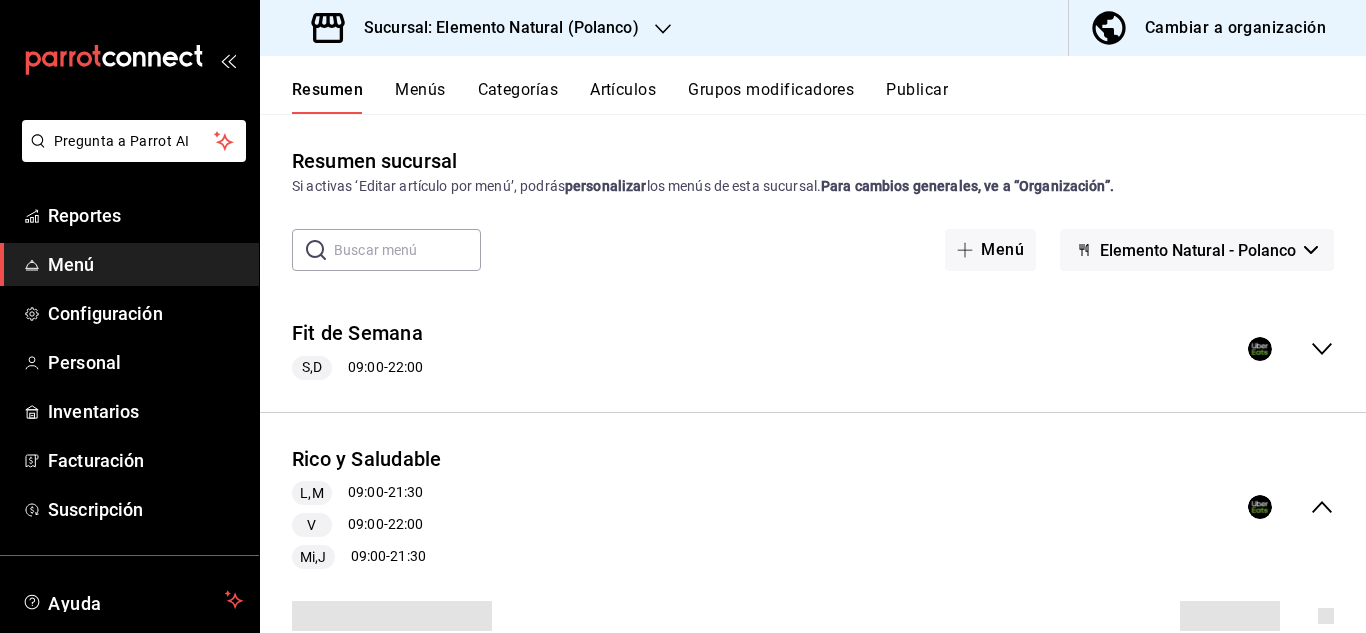 click 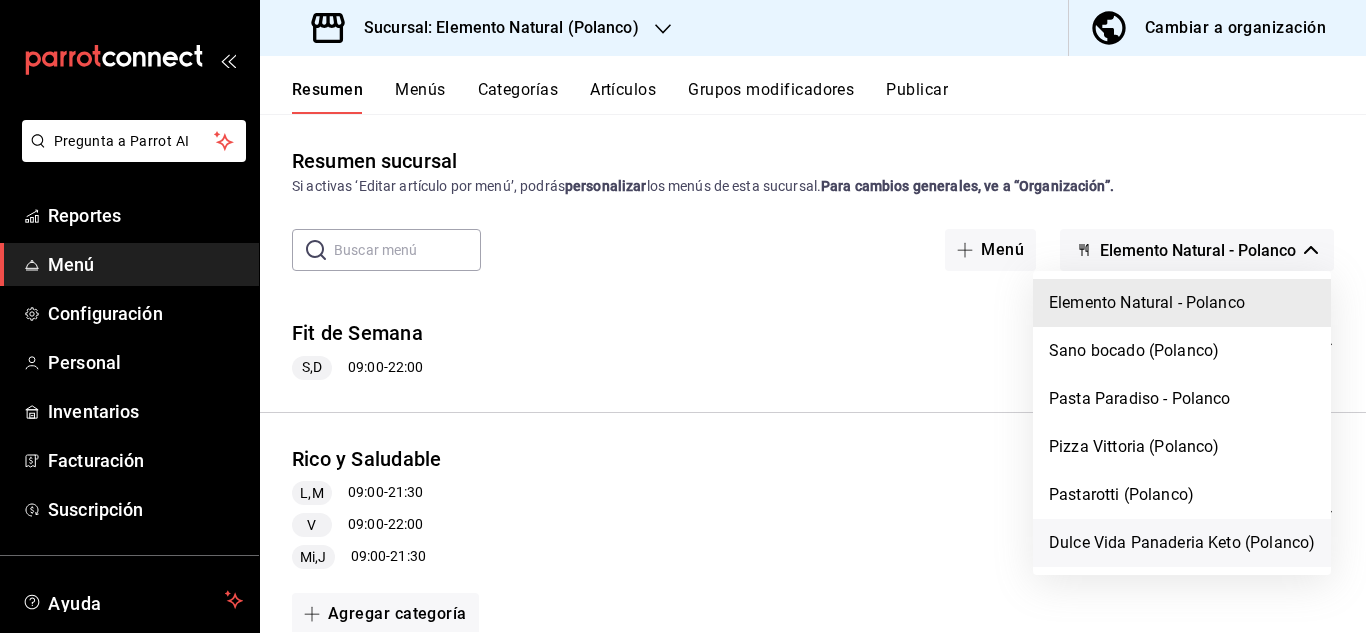 click on "Dulce Vida Panaderia Keto (Polanco)" at bounding box center [1182, 543] 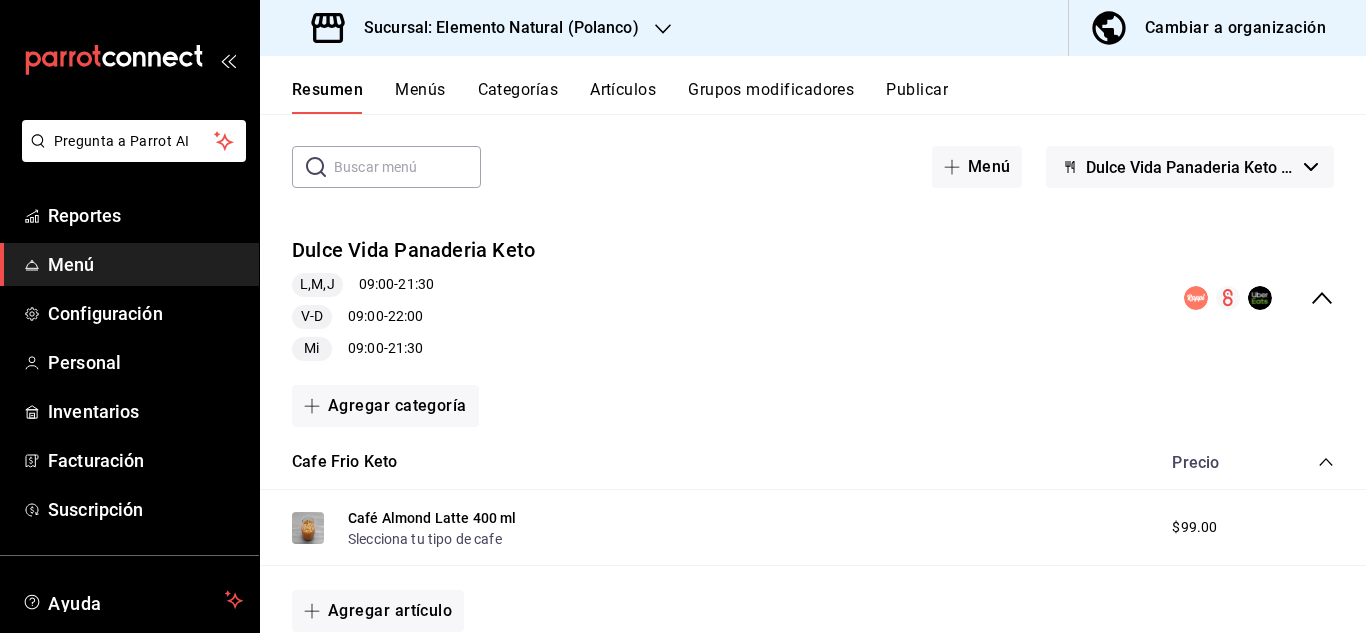 scroll, scrollTop: 117, scrollLeft: 0, axis: vertical 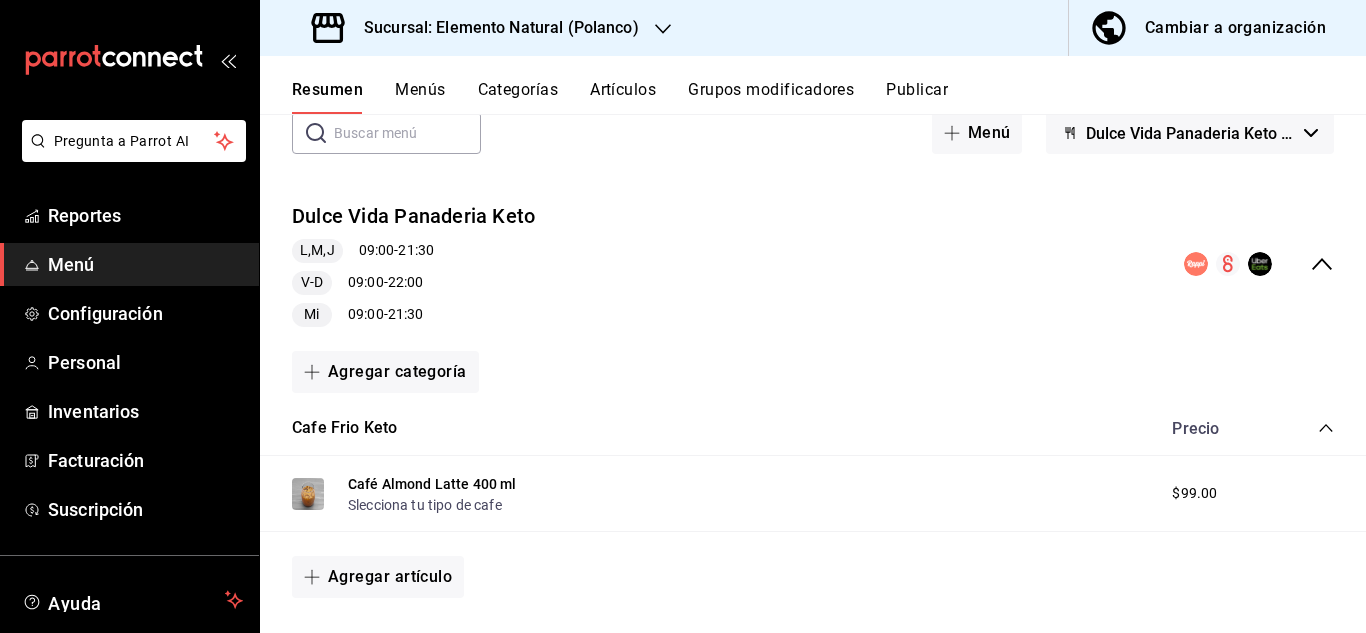 click on "Menús" at bounding box center (420, 97) 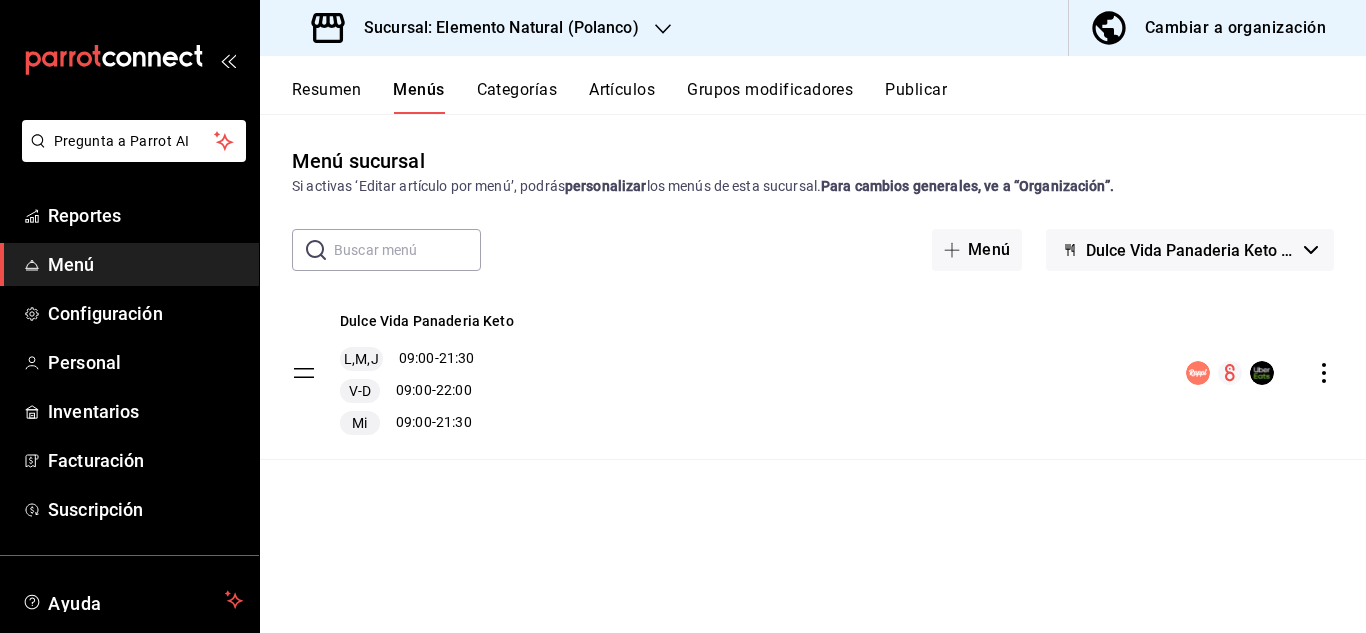 click on "Dulce Vida Panaderia Keto L,M,J 09:00  -  21:30 V-D 09:00  -  22:00 Mi 09:00  -  21:30" at bounding box center [813, 373] 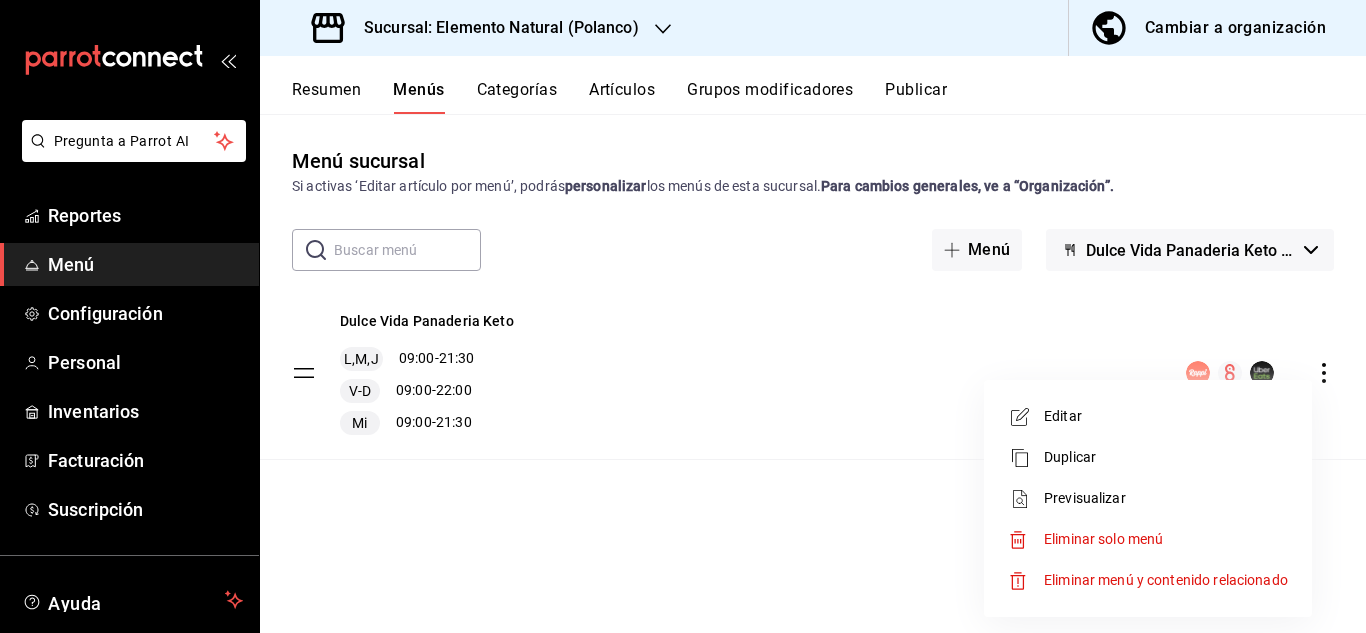 click on "Editar" at bounding box center [1166, 416] 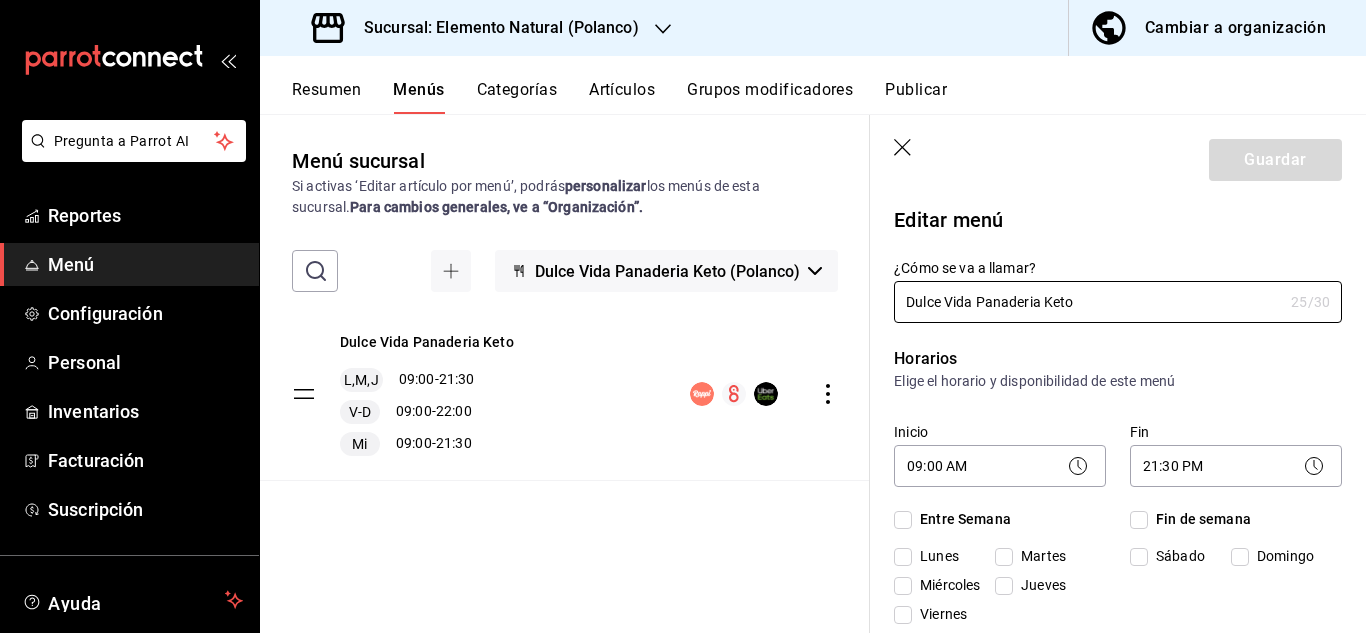 checkbox on "true" 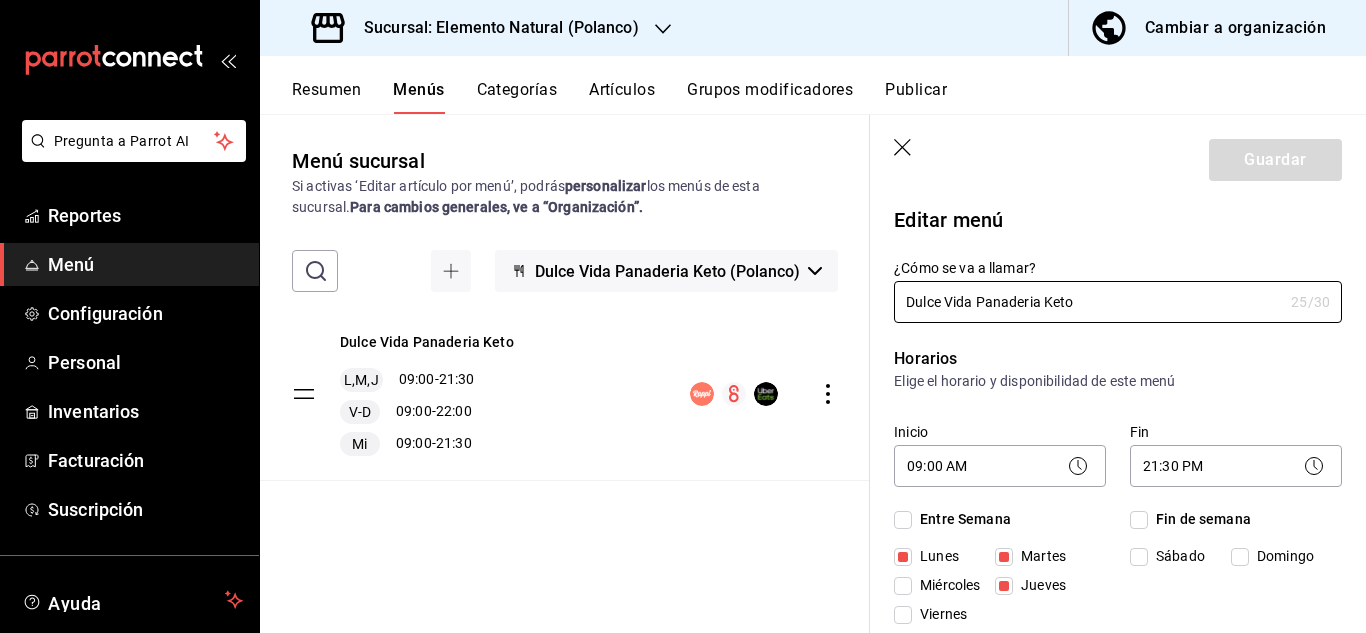 scroll, scrollTop: 453, scrollLeft: 0, axis: vertical 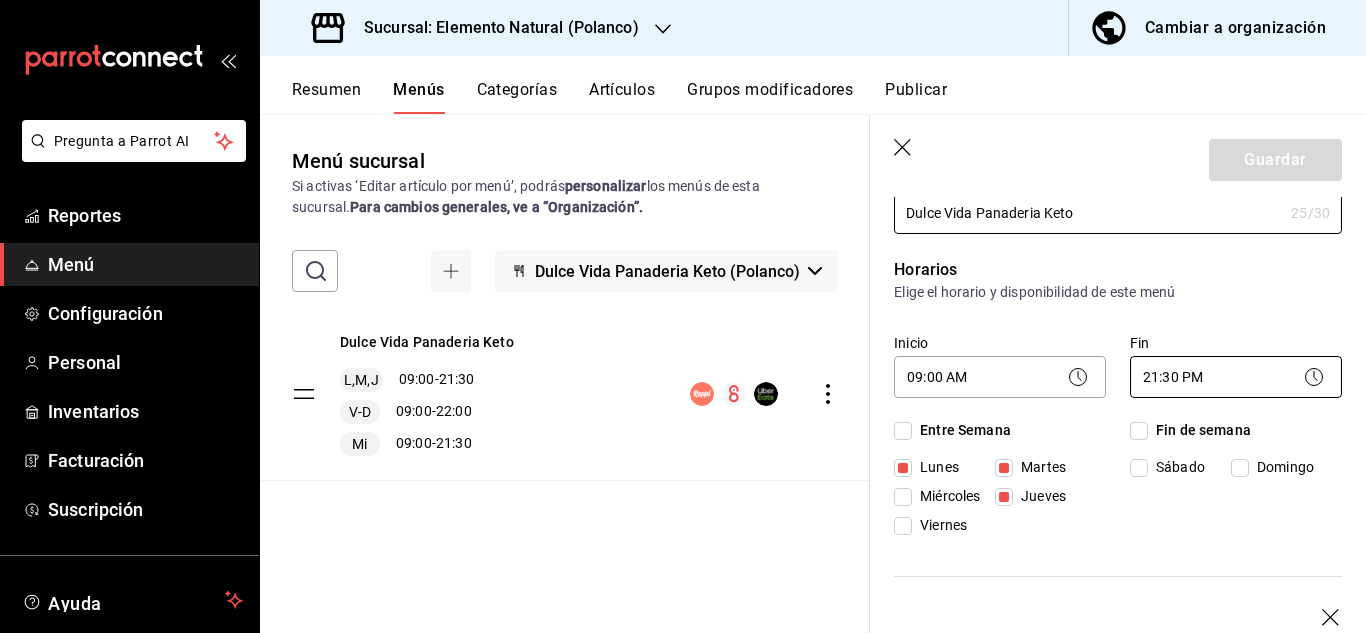 click on "Pregunta a Parrot AI Reportes   Menú   Configuración   Personal   Inventarios   Facturación   Suscripción   Ayuda Recomienda Parrot   Erick Rosendo   Sugerir nueva función   Sucursal: Elemento Natural (Polanco) Cambiar a organización Resumen Menús Categorías Artículos Grupos modificadores Publicar Menú sucursal Si activas ‘Editar artículo por menú’, podrás  personalizar  los menús de esta sucursal.  Para cambios generales, ve a “Organización”. ​ ​ Dulce Vida Panaderia Keto (Polanco) Dulce Vida Panaderia Keto L,M,J 09:00  -  21:30 V-D 09:00  -  22:00 Mi 09:00  -  21:30 Guardar Editar menú ¿Cómo se va a llamar? Dulce Vida Panaderia Keto 25 /30 ¿Cómo se va a llamar? Horarios Elige el horario y disponibilidad de este menú Inicio 09:00 AM 09:00 Fin 21:30 PM 21:30 Entre Semana Lunes Martes Miércoles Jueves Viernes Fin de semana Sábado Domingo Inicio 09:00 AM 09:00 Fin 22:00 PM 22:00 Entre Semana Lunes Martes Miércoles Jueves Viernes Fin de semana Sábado Domingo Inicio 09:00 AM /" at bounding box center (683, 316) 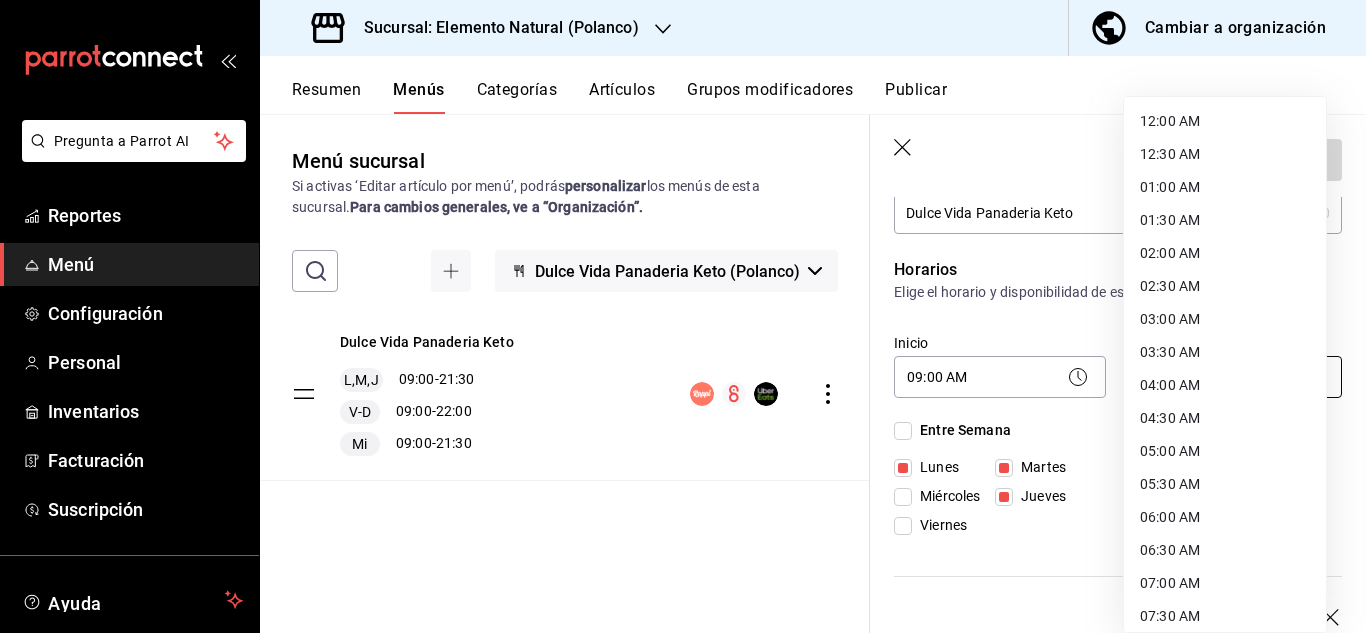 scroll, scrollTop: 1098, scrollLeft: 0, axis: vertical 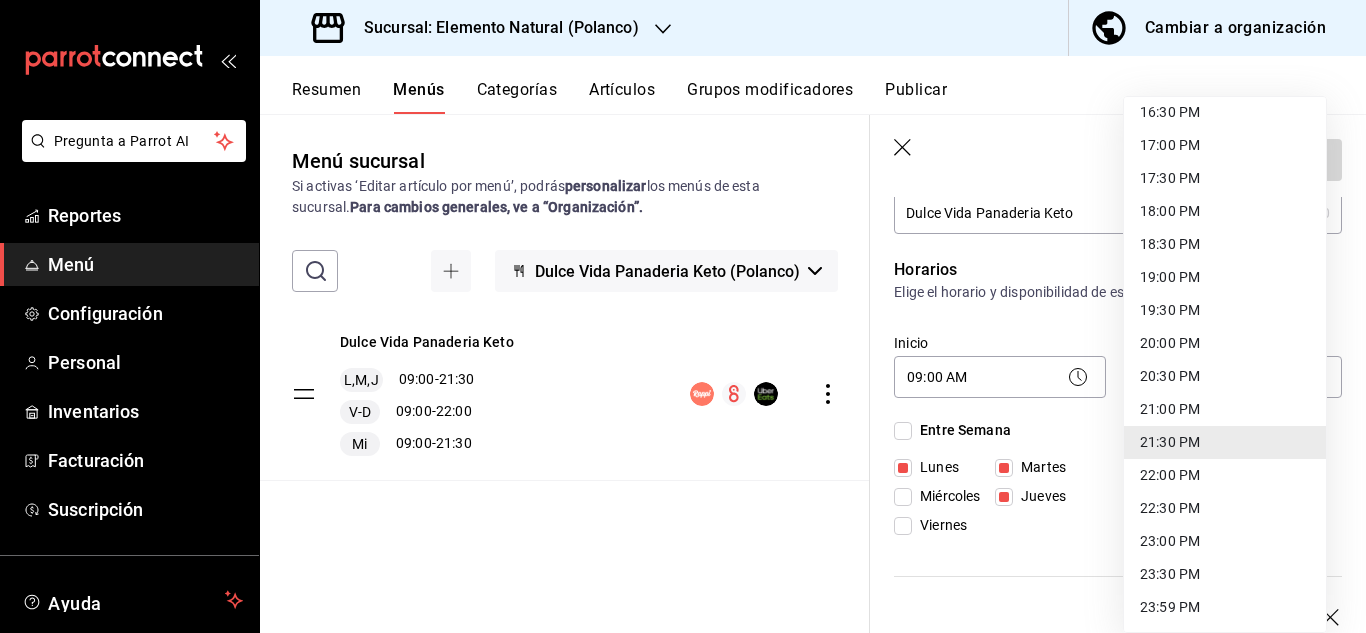 click on "21:00 PM" at bounding box center (1225, 409) 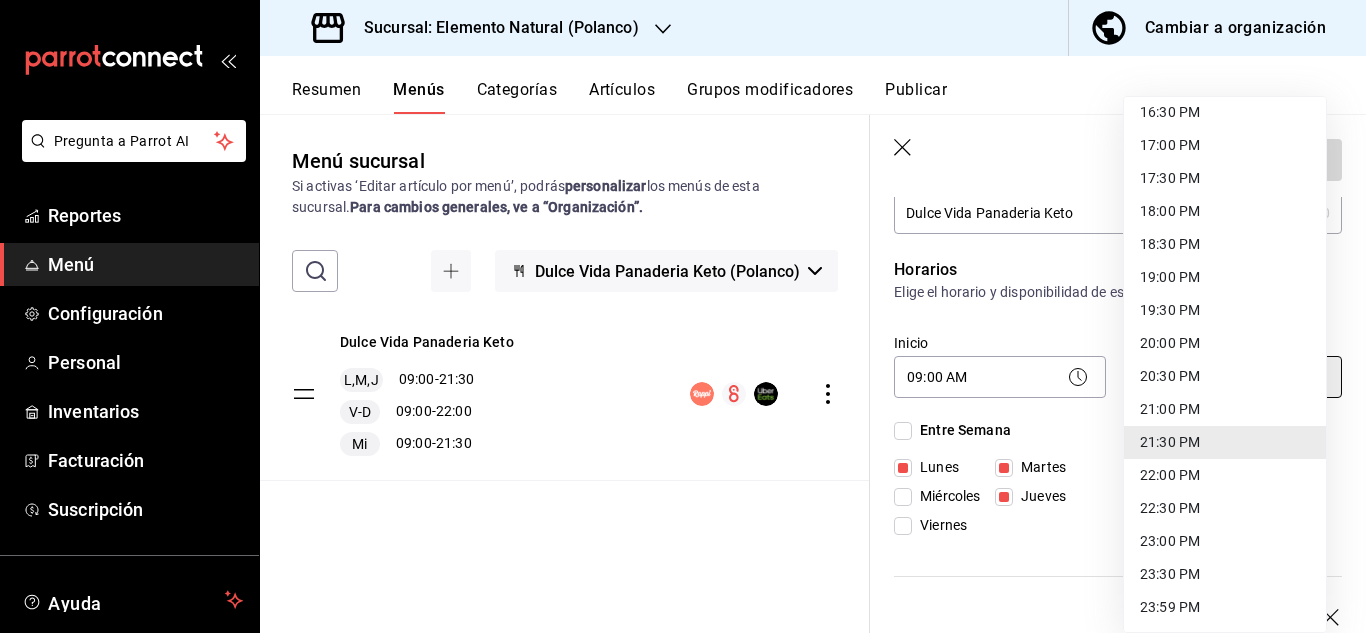 type on "21:00" 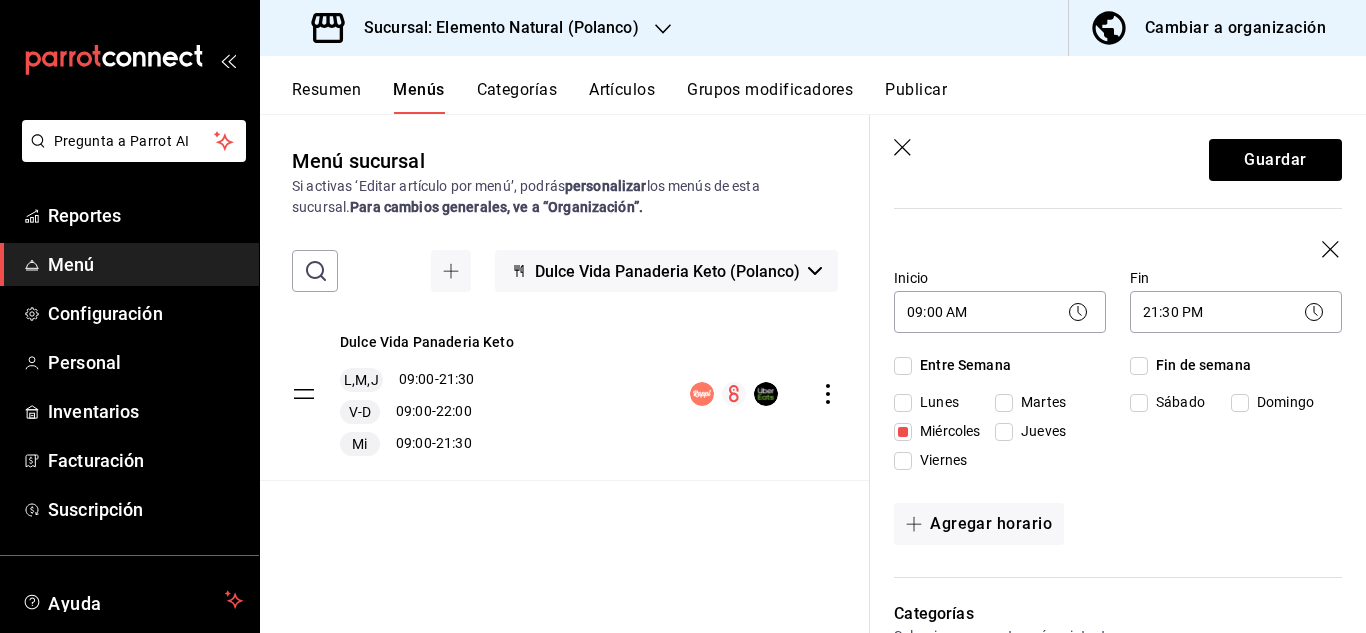 scroll, scrollTop: 720, scrollLeft: 0, axis: vertical 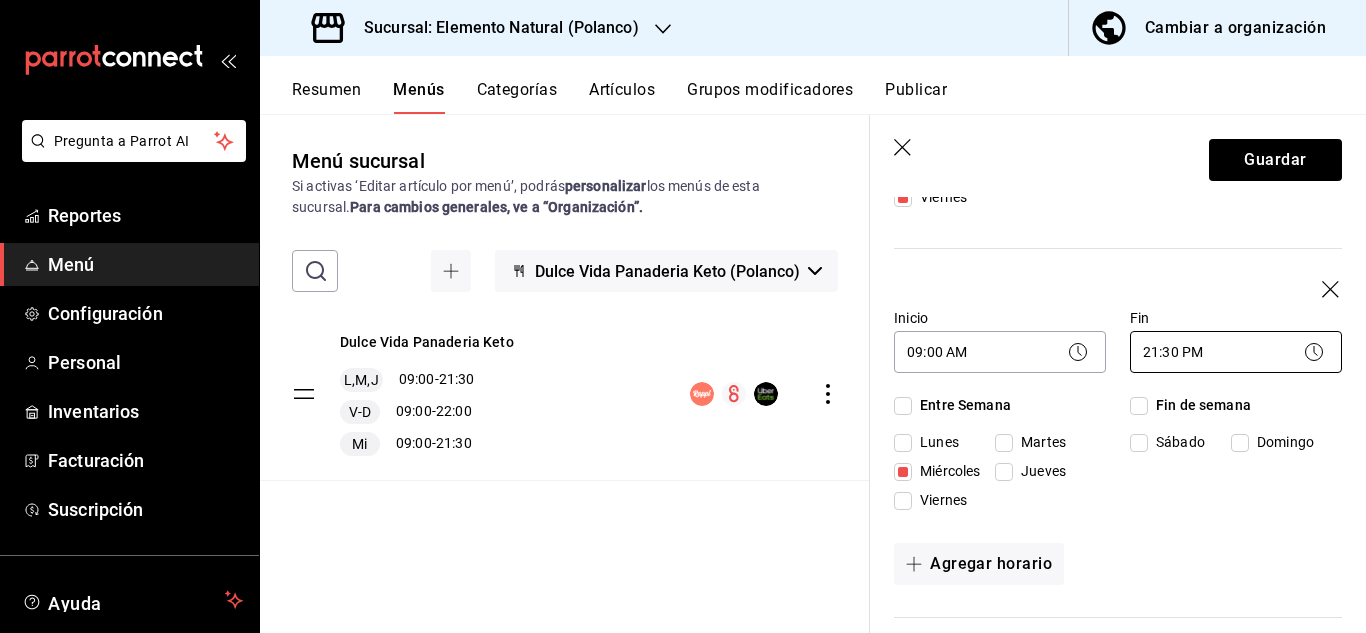 click on "Pregunta a Parrot AI Reportes   Menú   Configuración   Personal   Inventarios   Facturación   Suscripción   Ayuda Recomienda Parrot   Erick Rosendo   Sugerir nueva función   Sucursal: Elemento Natural (Polanco) Cambiar a organización Resumen Menús Categorías Artículos Grupos modificadores Publicar Menú sucursal Si activas ‘Editar artículo por menú’, podrás  personalizar  los menús de esta sucursal.  Para cambios generales, ve a “Organización”. ​ ​ Dulce Vida Panaderia Keto (Polanco) Dulce Vida Panaderia Keto L,M,J 09:00  -  21:30 V-D 09:00  -  22:00 Mi 09:00  -  21:30 Guardar Editar menú ¿Cómo se va a llamar? Dulce Vida Panaderia Keto 25 /30 ¿Cómo se va a llamar? Horarios Elige el horario y disponibilidad de este menú Inicio 09:00 AM 09:00 Fin 21:00 PM 21:00 Entre Semana Lunes Martes Miércoles Jueves Viernes Fin de semana Sábado Domingo Inicio 09:00 AM 09:00 Fin 22:00 PM 22:00 Entre Semana Lunes Martes Miércoles Jueves Viernes Fin de semana Sábado Domingo Inicio 09:00 AM /" at bounding box center [683, 316] 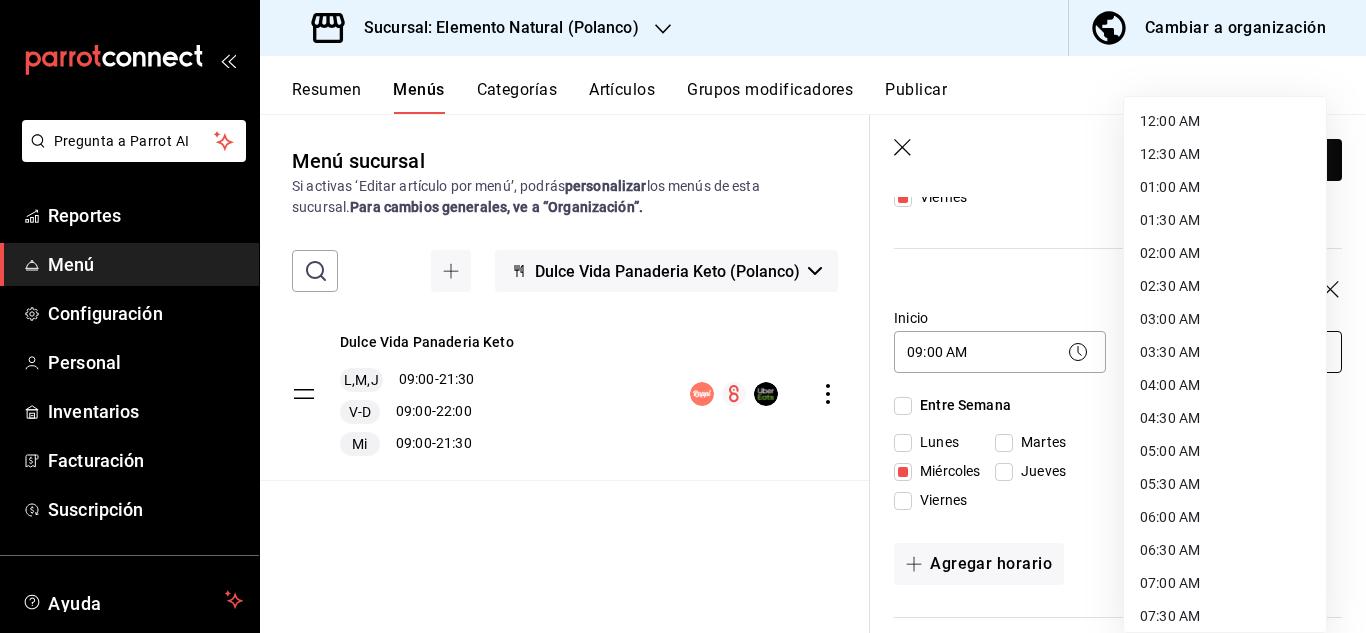 scroll, scrollTop: 1098, scrollLeft: 0, axis: vertical 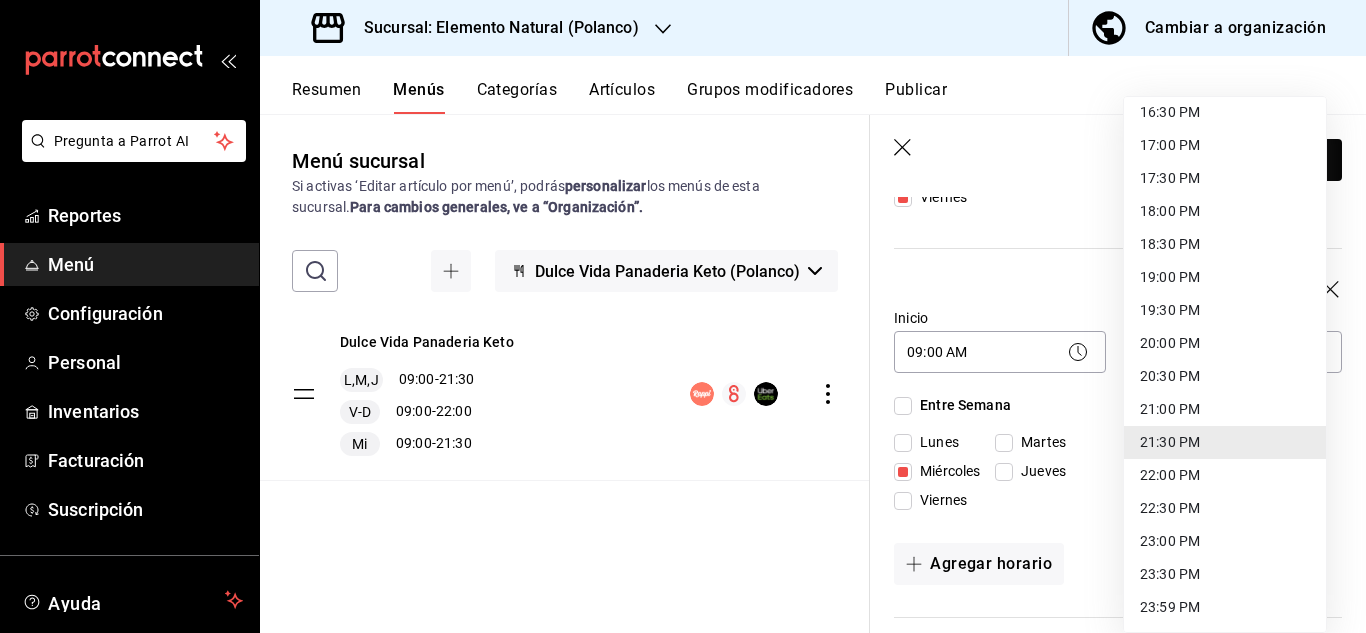 click on "21:00 PM" at bounding box center [1225, 409] 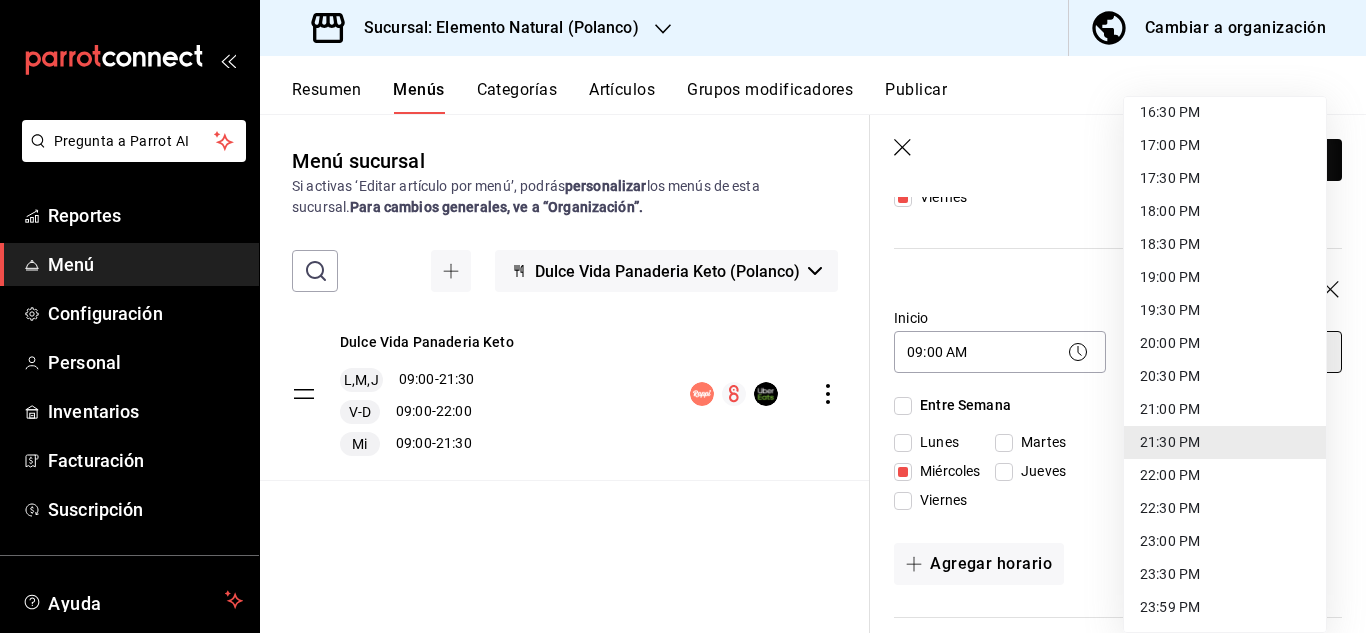 type on "21:00" 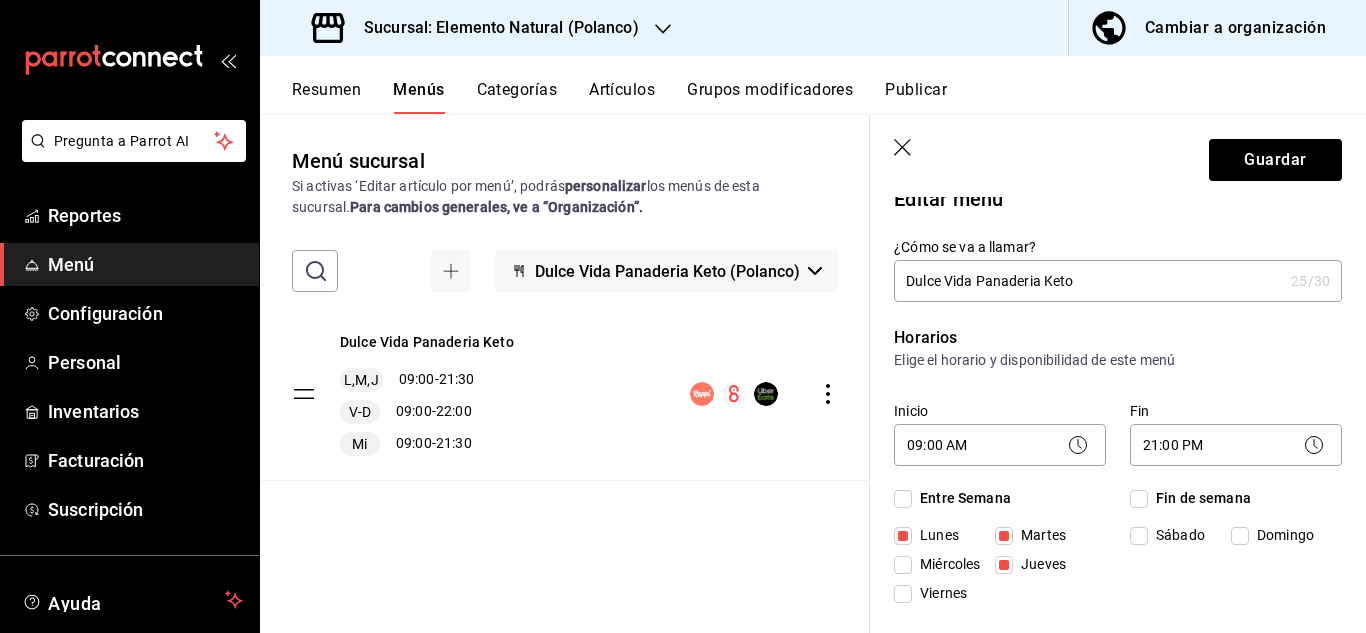 scroll, scrollTop: 27, scrollLeft: 0, axis: vertical 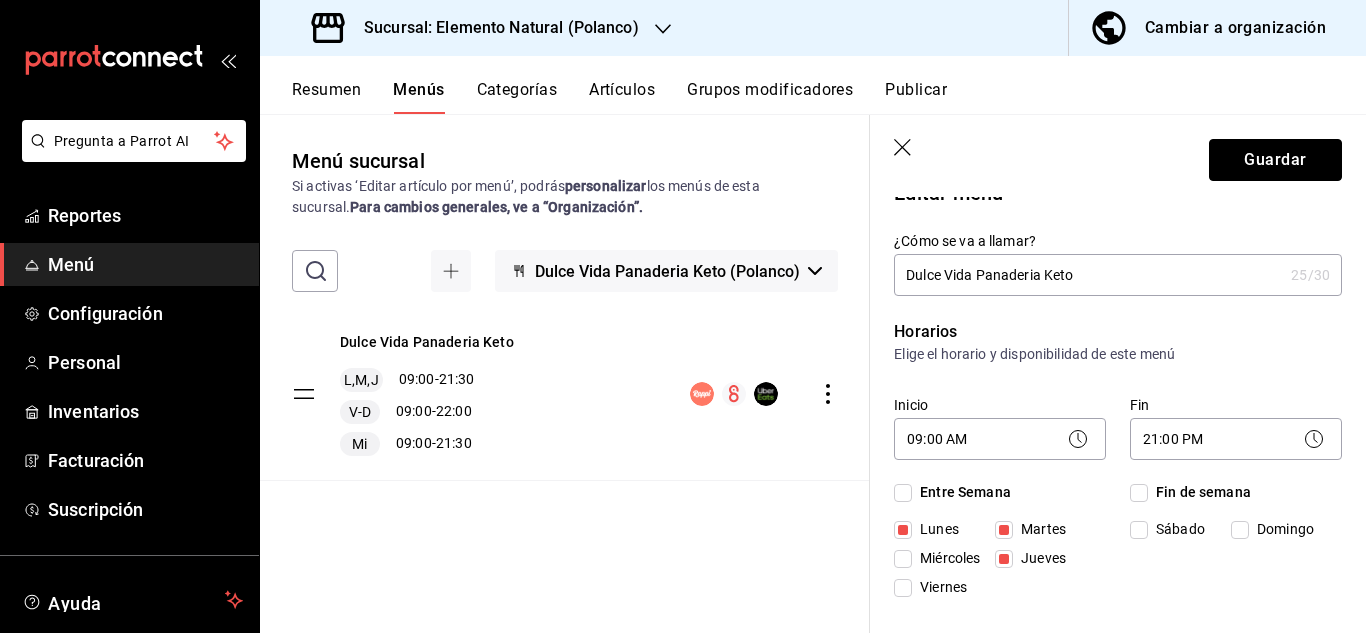 click on "Guardar" at bounding box center (1275, 160) 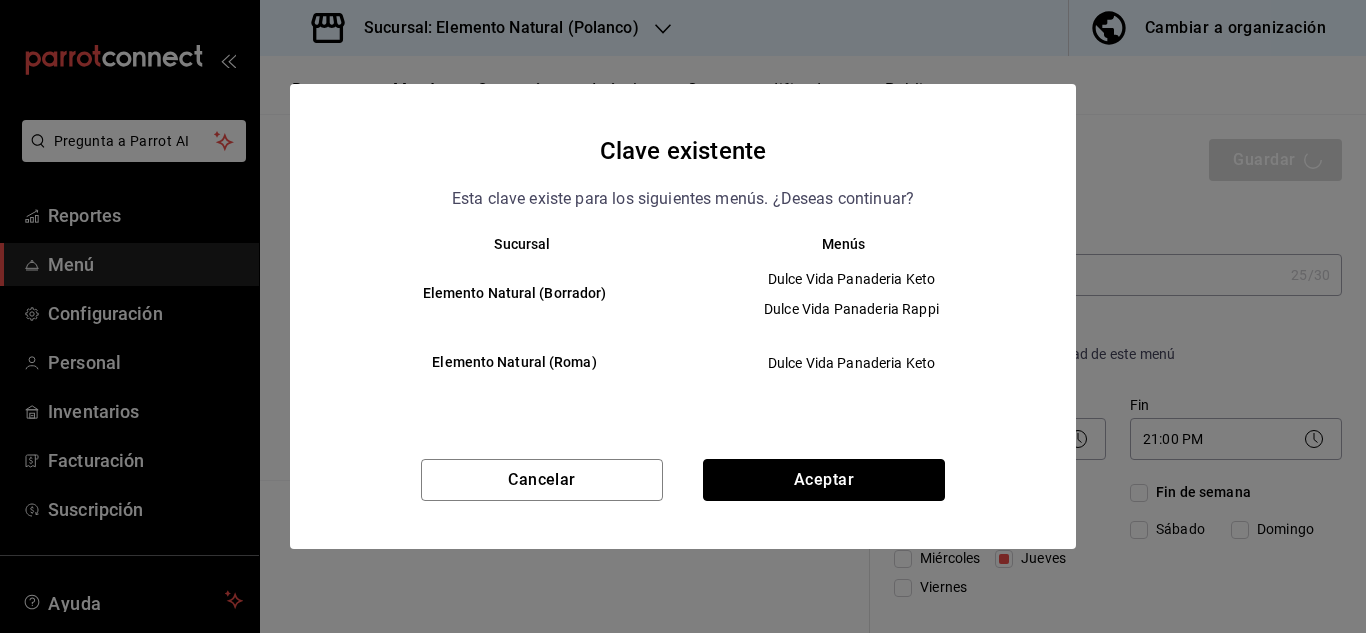 click on "Aceptar" at bounding box center [824, 480] 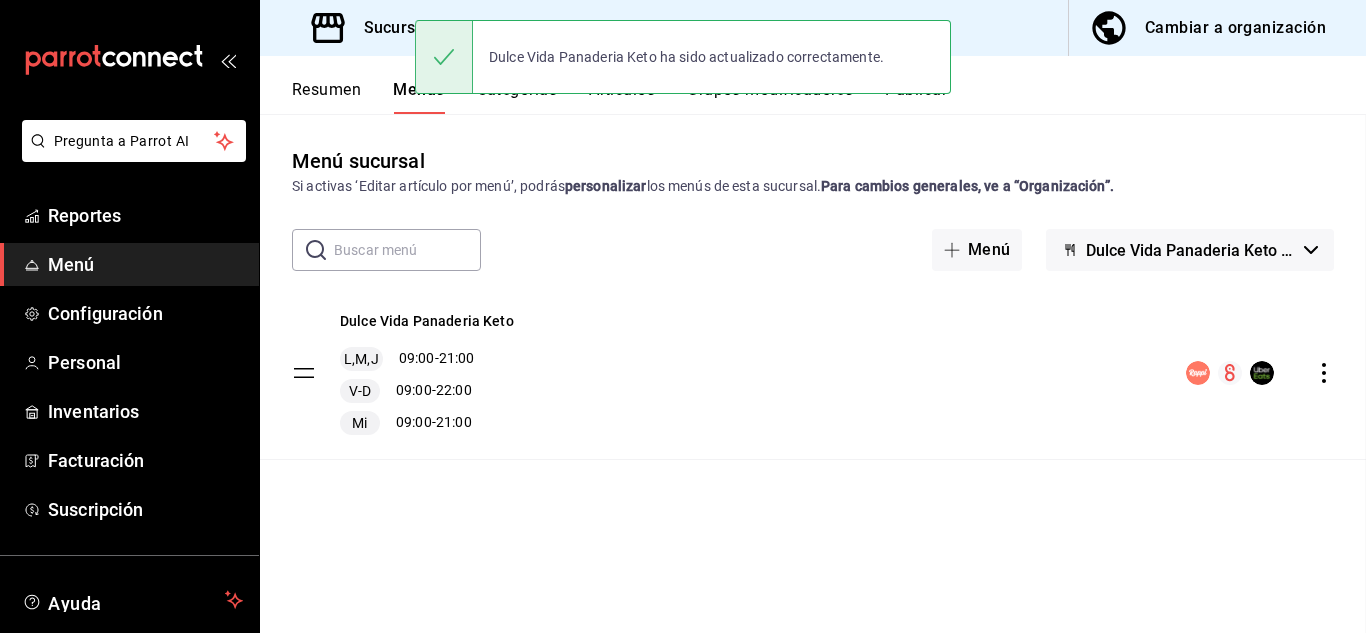 scroll, scrollTop: 0, scrollLeft: 0, axis: both 